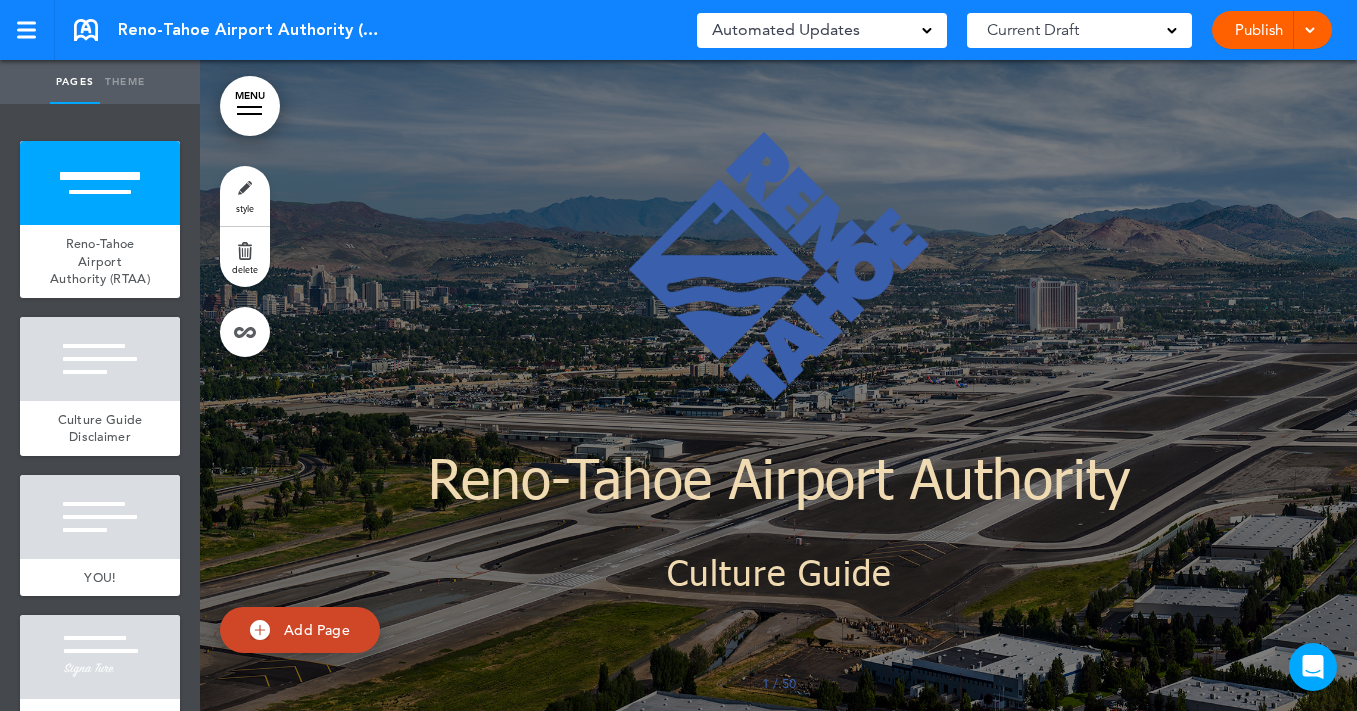 scroll, scrollTop: 0, scrollLeft: 0, axis: both 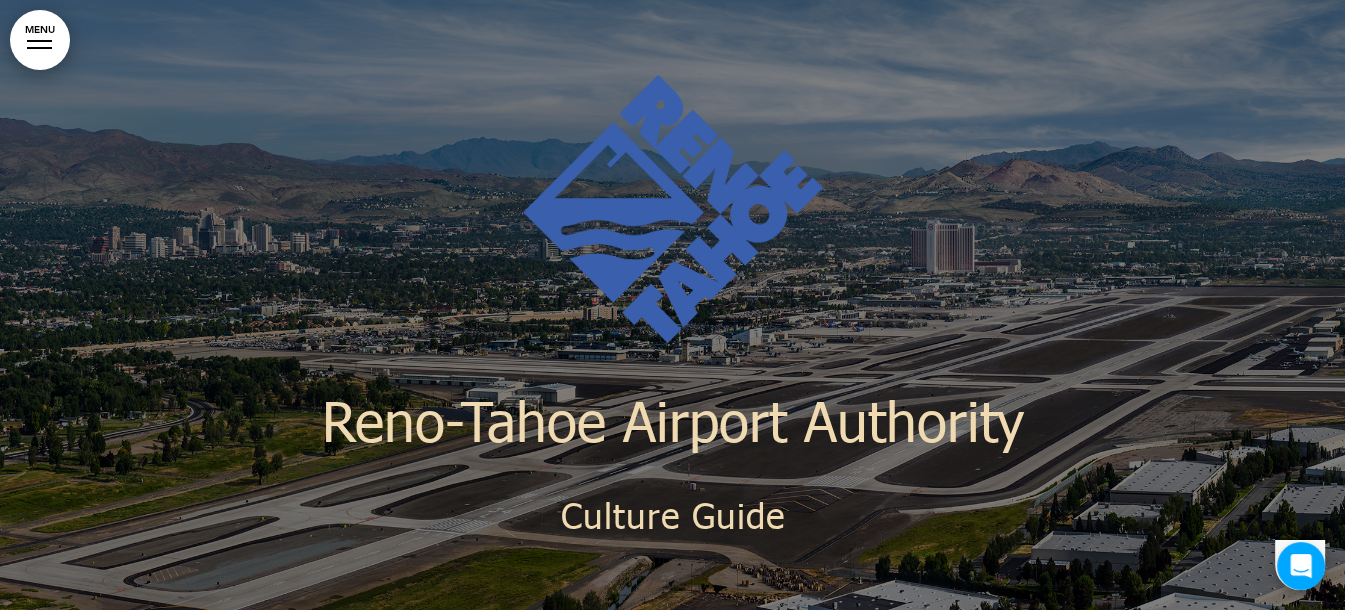 click on "MENU" at bounding box center (40, 40) 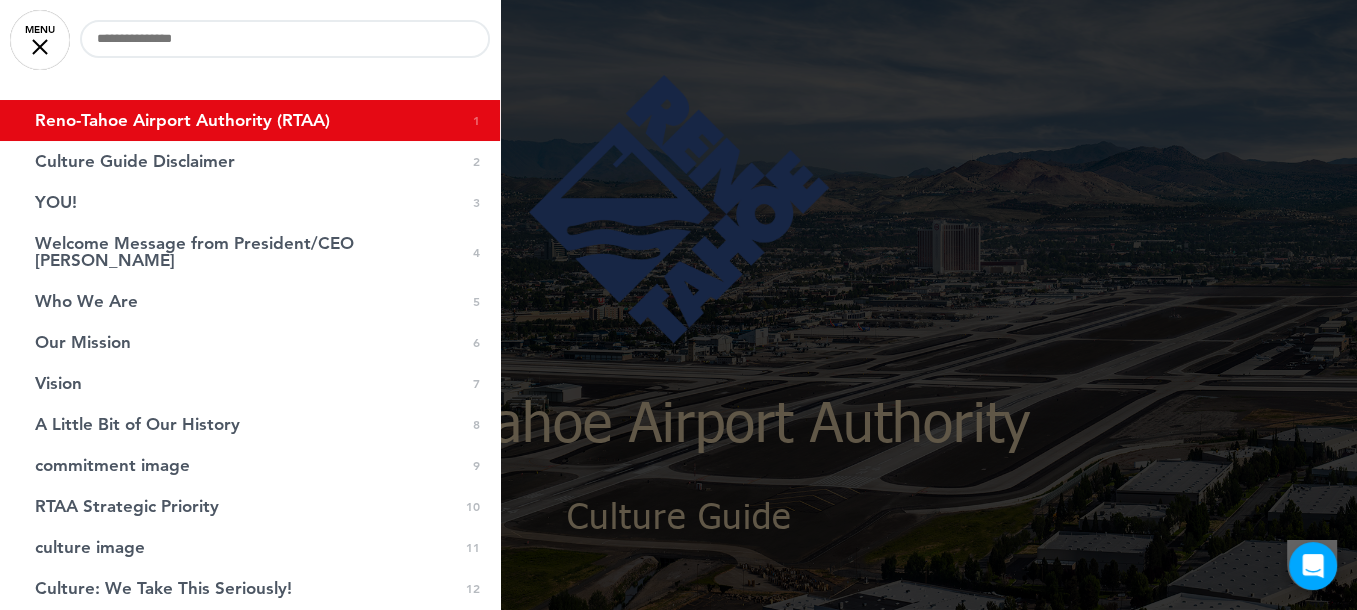 click on "MENU" at bounding box center [40, 40] 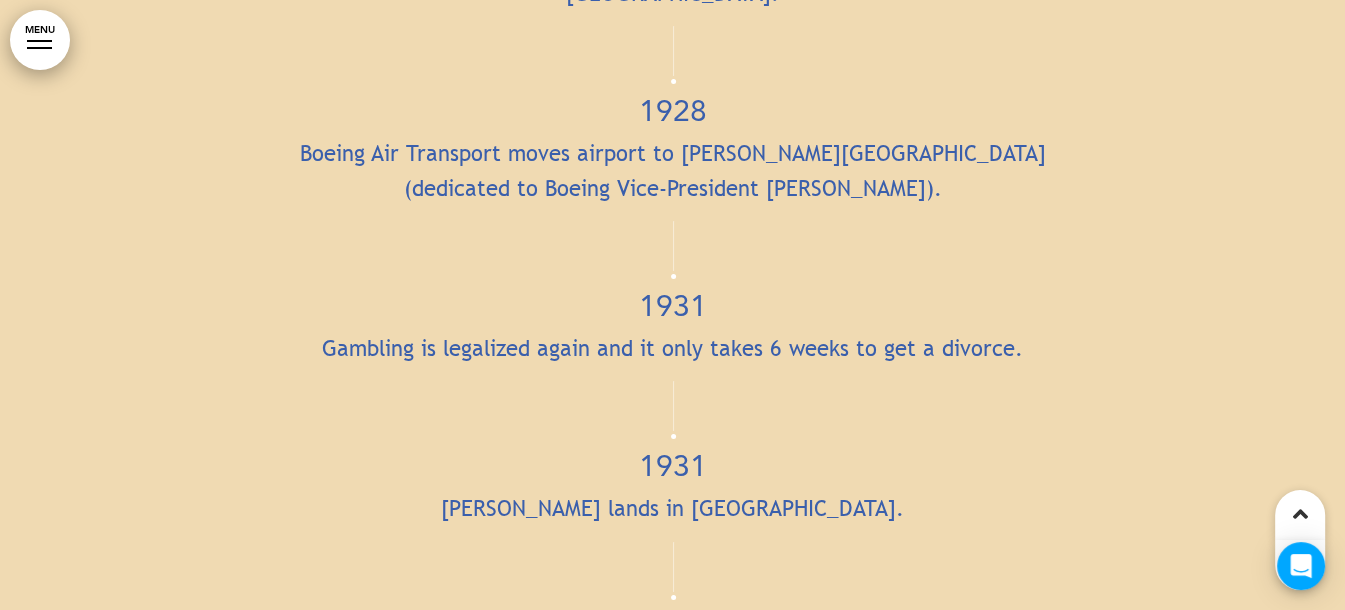 scroll, scrollTop: 0, scrollLeft: 0, axis: both 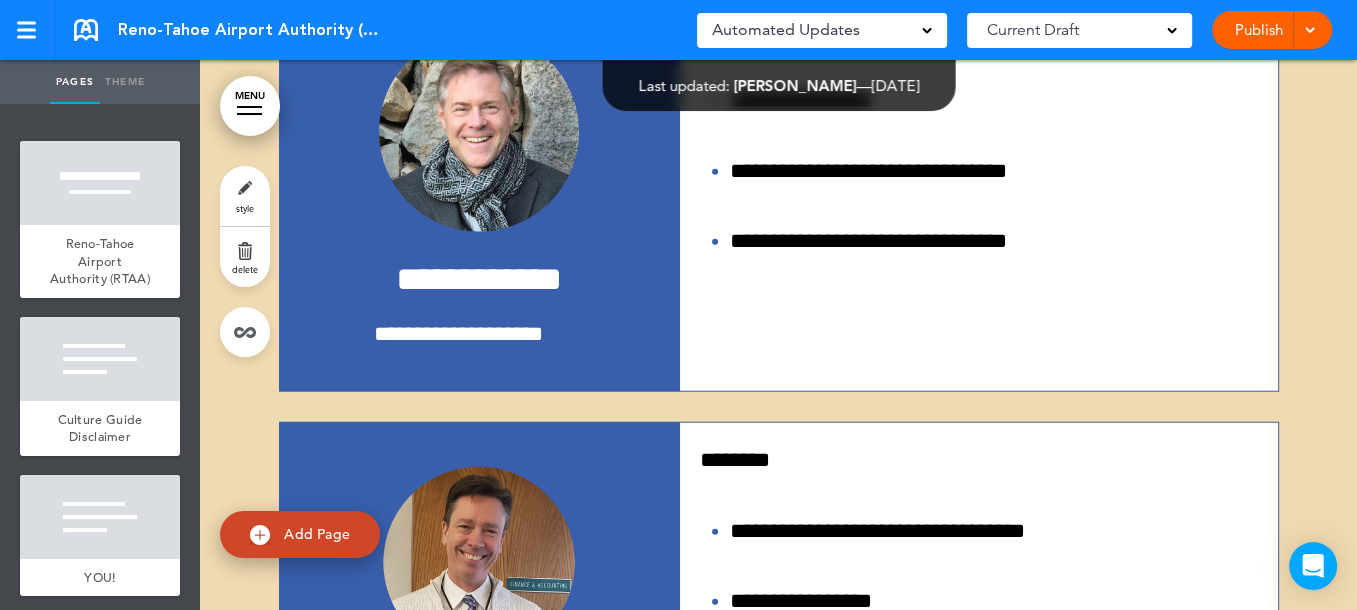 click at bounding box center [479, -309] 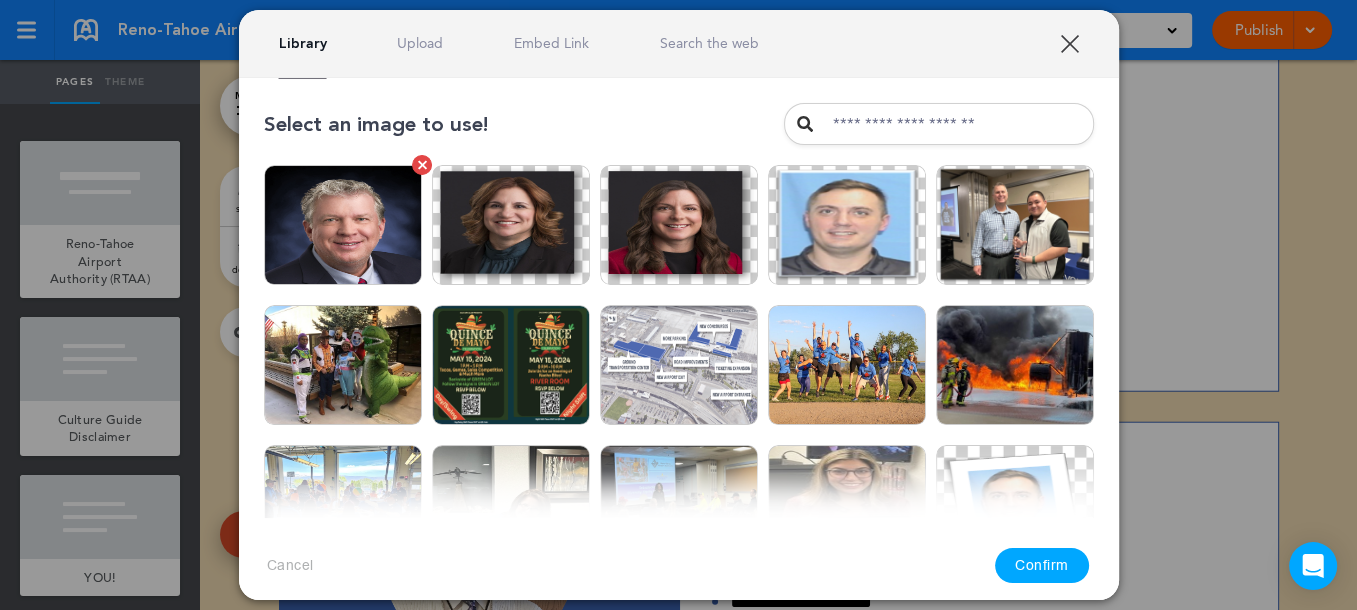 click at bounding box center (343, 225) 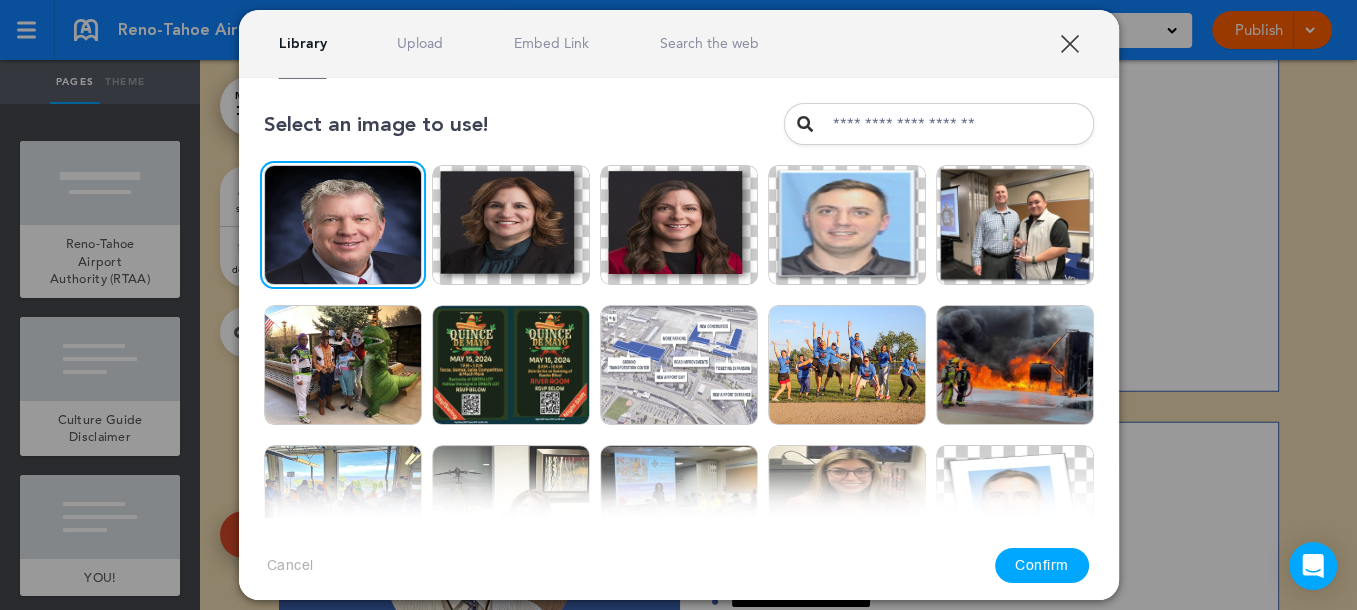 click on "Confirm" at bounding box center (1042, 565) 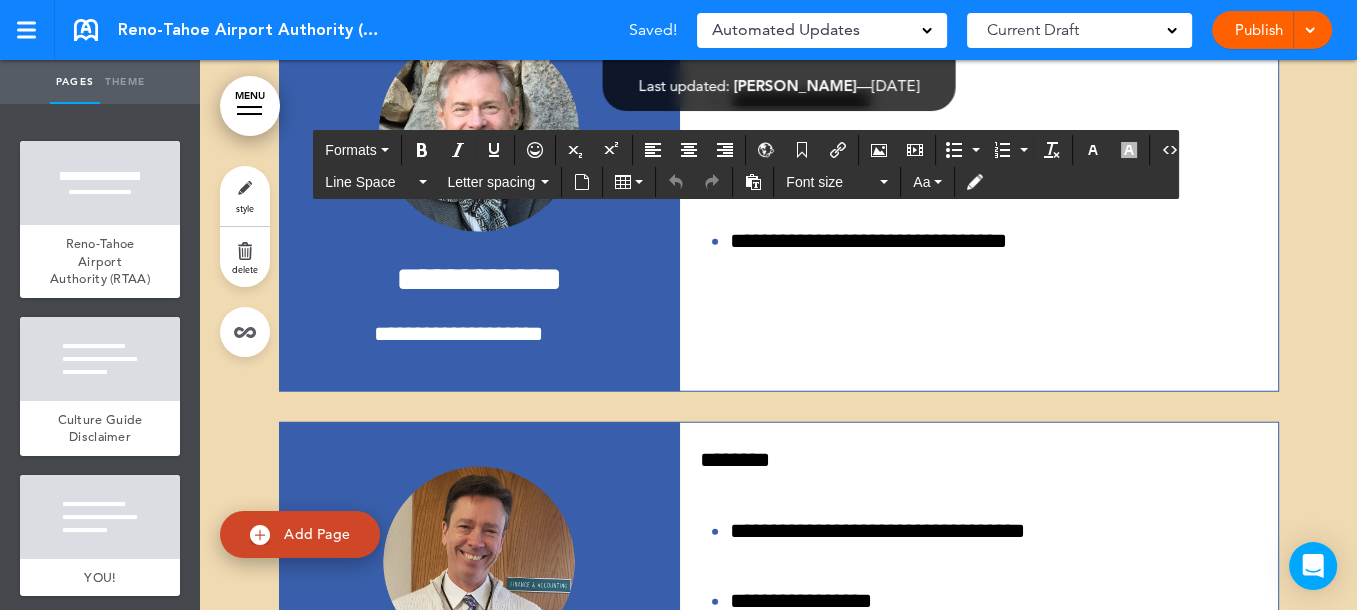 click on "**********" at bounding box center (479, -165) 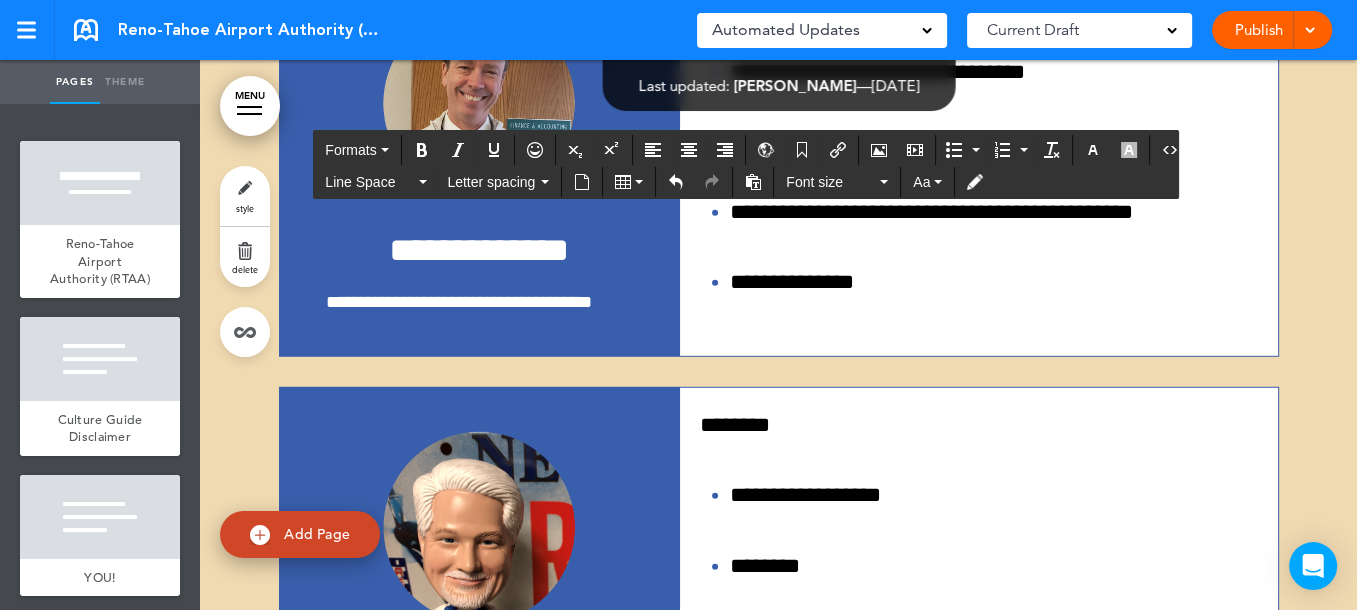 scroll, scrollTop: 25447, scrollLeft: 0, axis: vertical 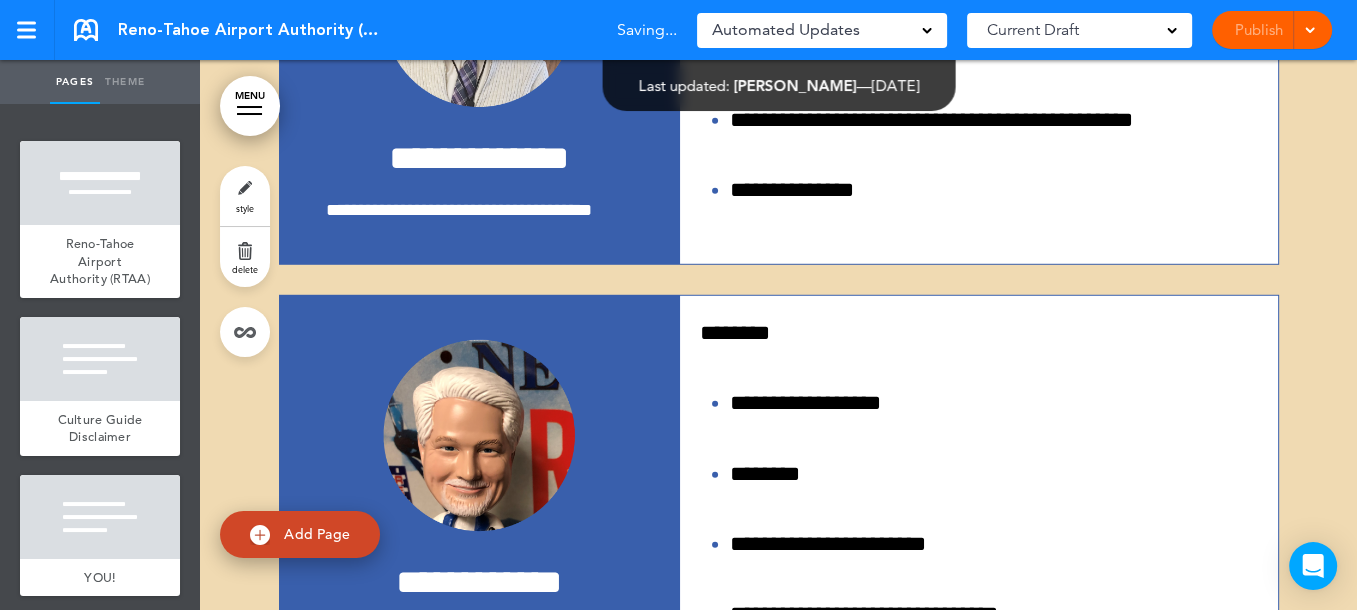 click at bounding box center (479, -419) 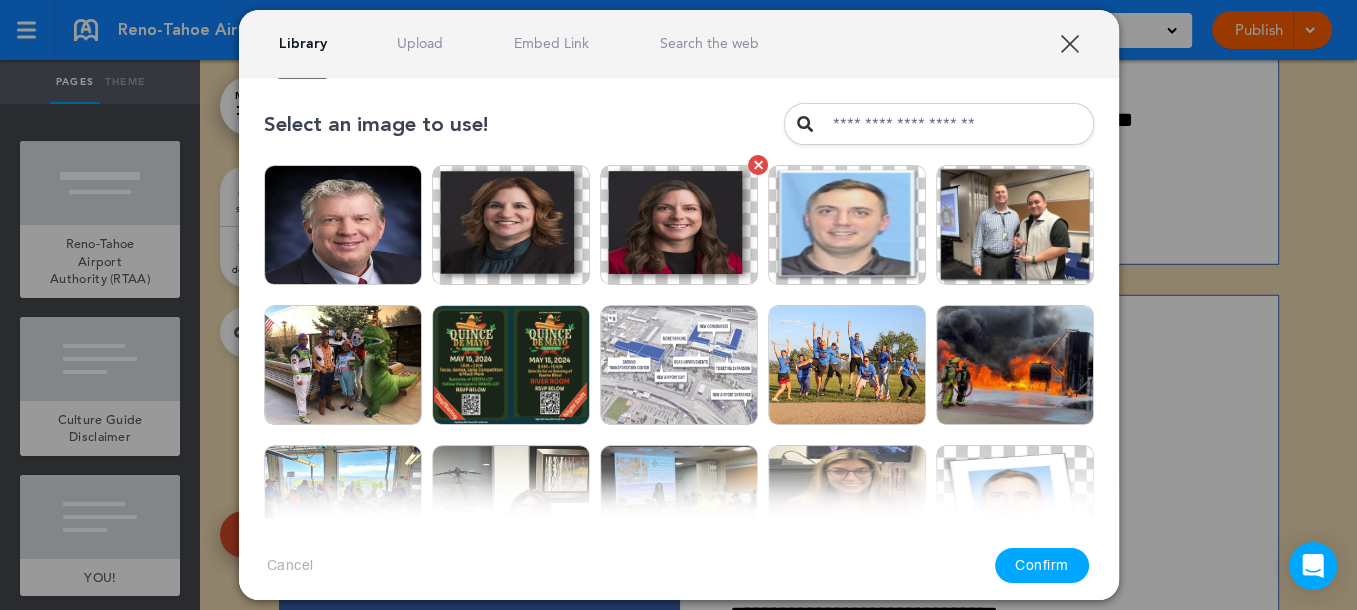 click at bounding box center [679, 225] 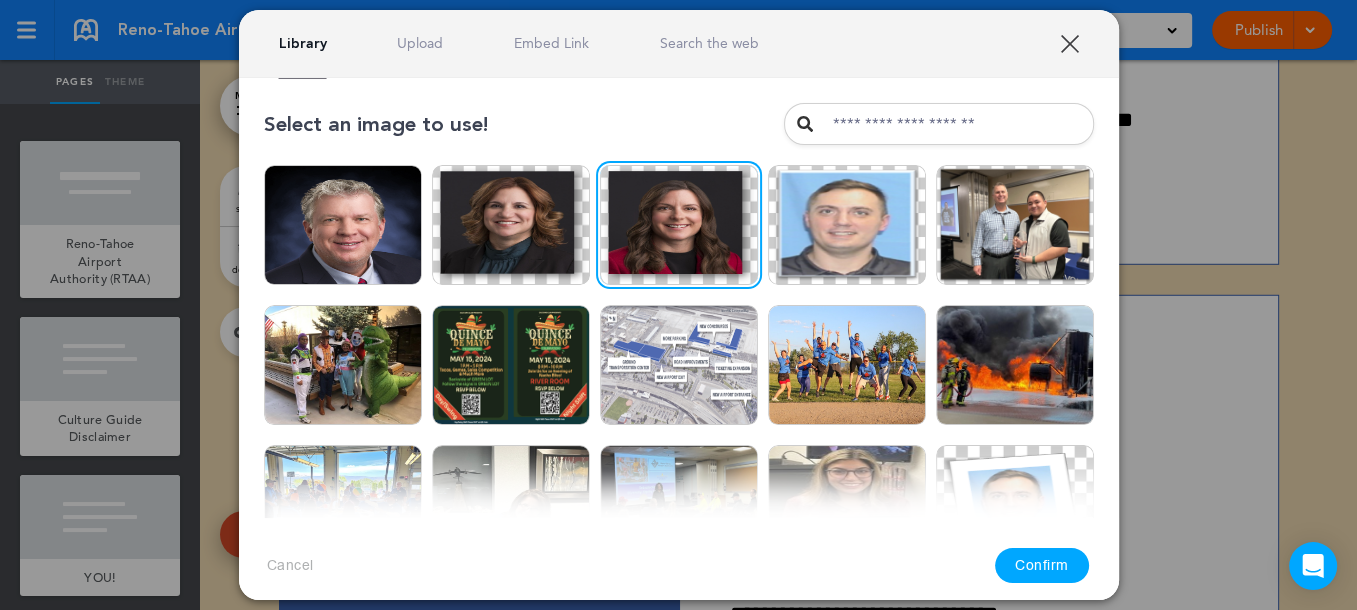 click on "Confirm" at bounding box center (1042, 565) 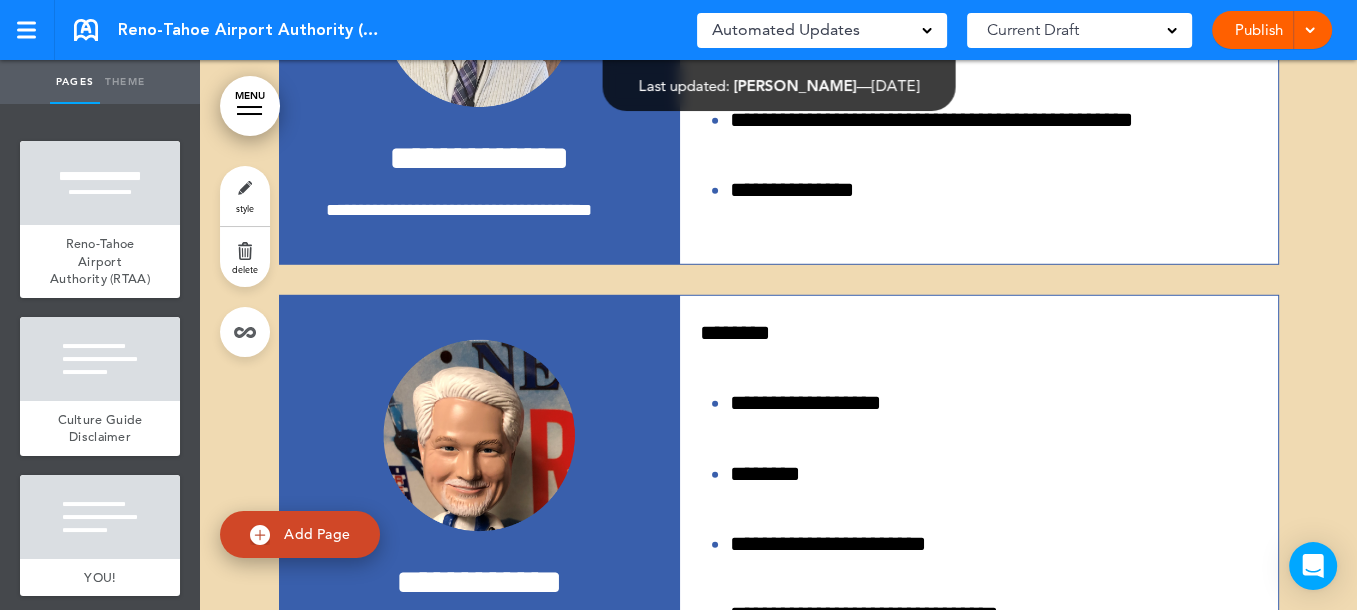 click on "**********" at bounding box center [479, -272] 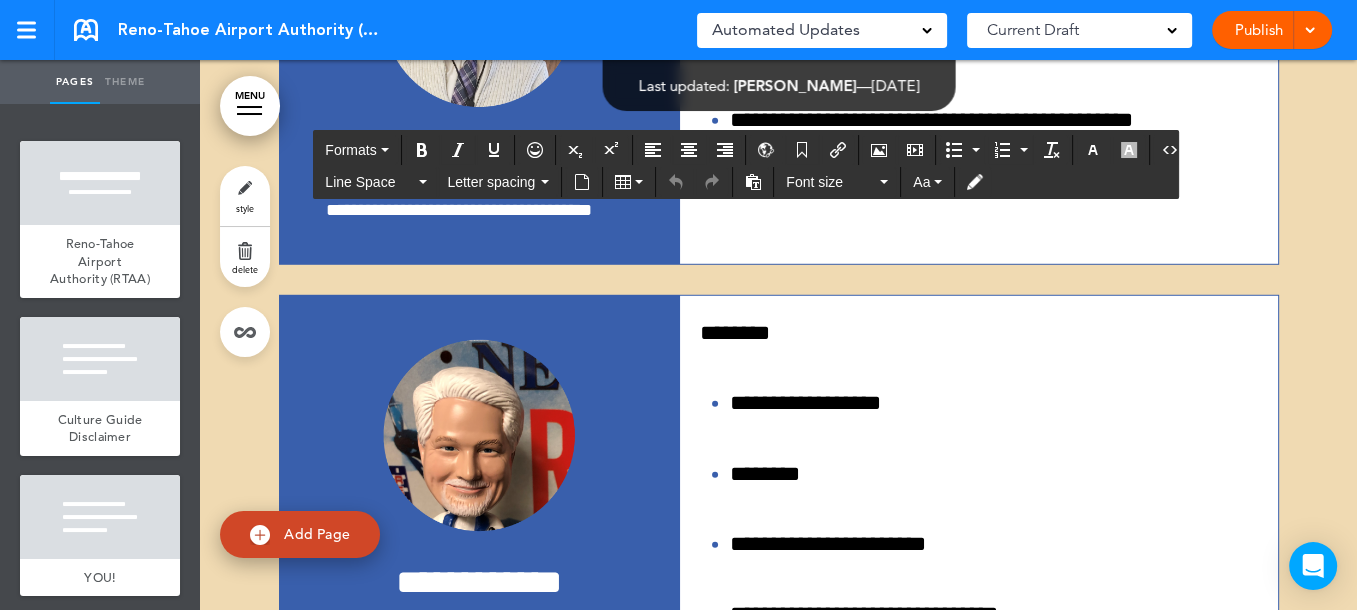 click on "**********" at bounding box center [479, -272] 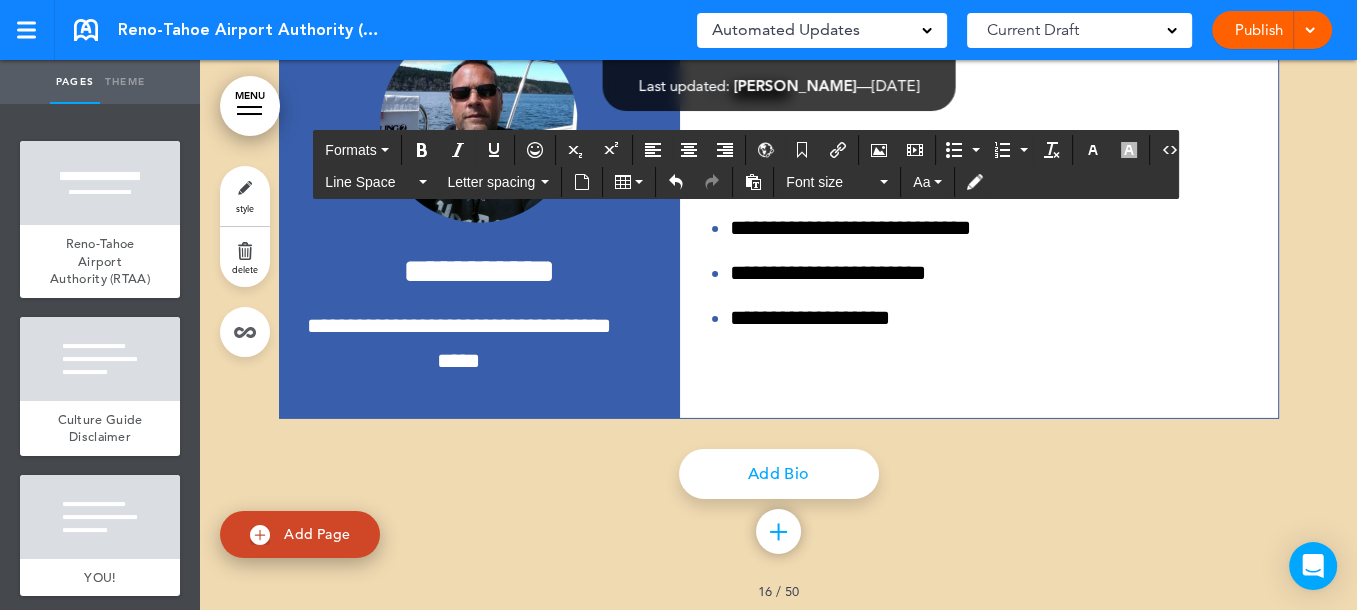 scroll, scrollTop: 26273, scrollLeft: 0, axis: vertical 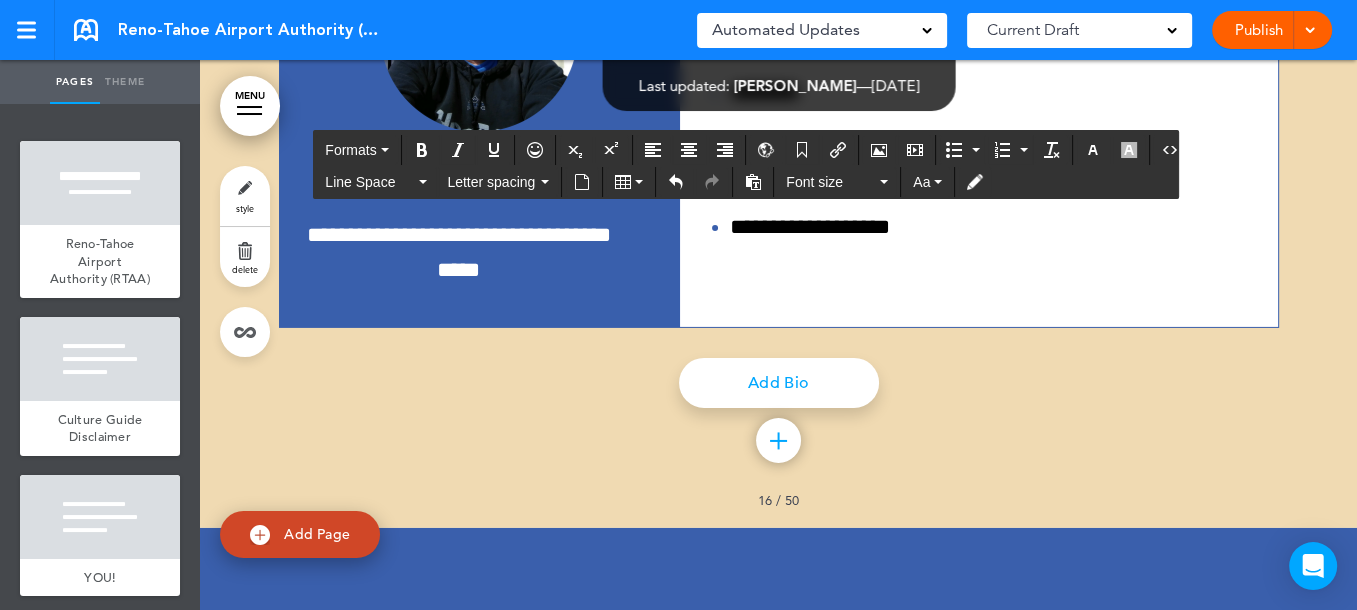 click at bounding box center (479, -391) 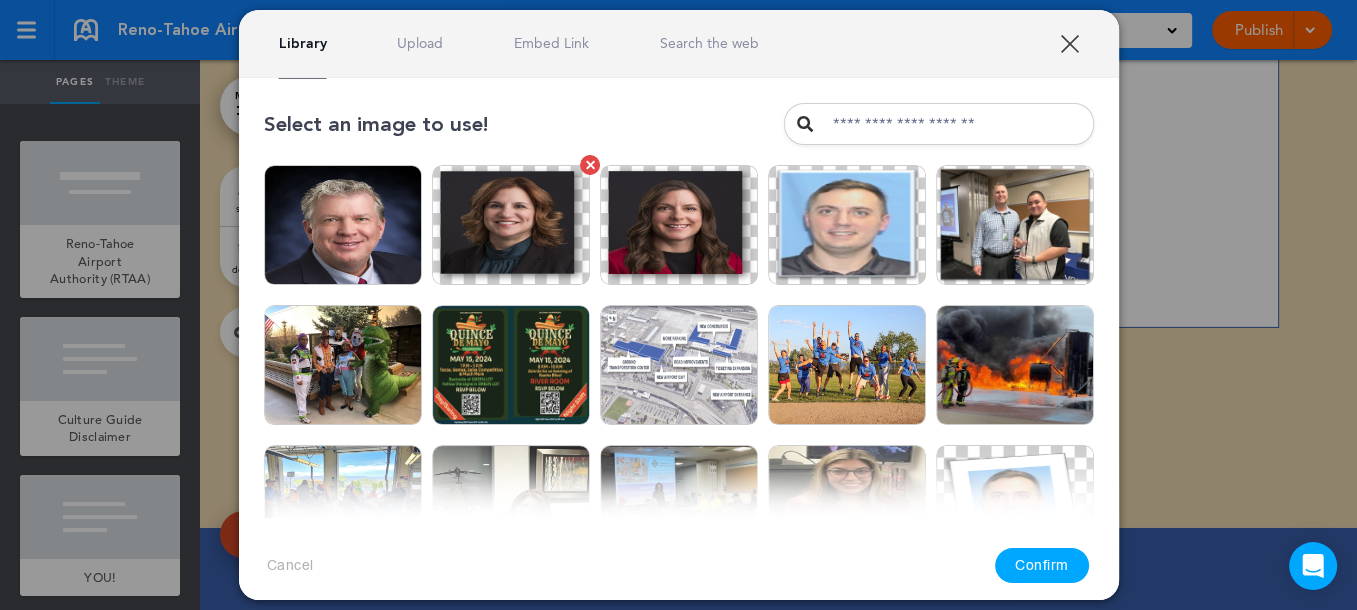 click at bounding box center [511, 225] 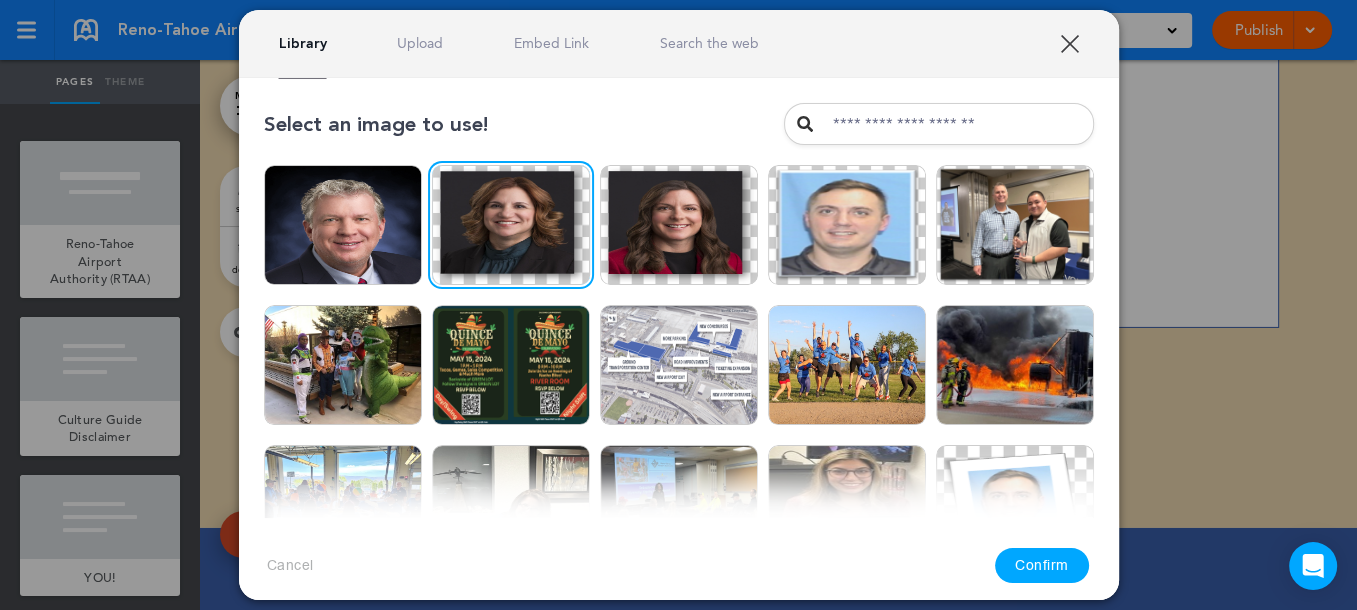 click on "Confirm" at bounding box center (1042, 565) 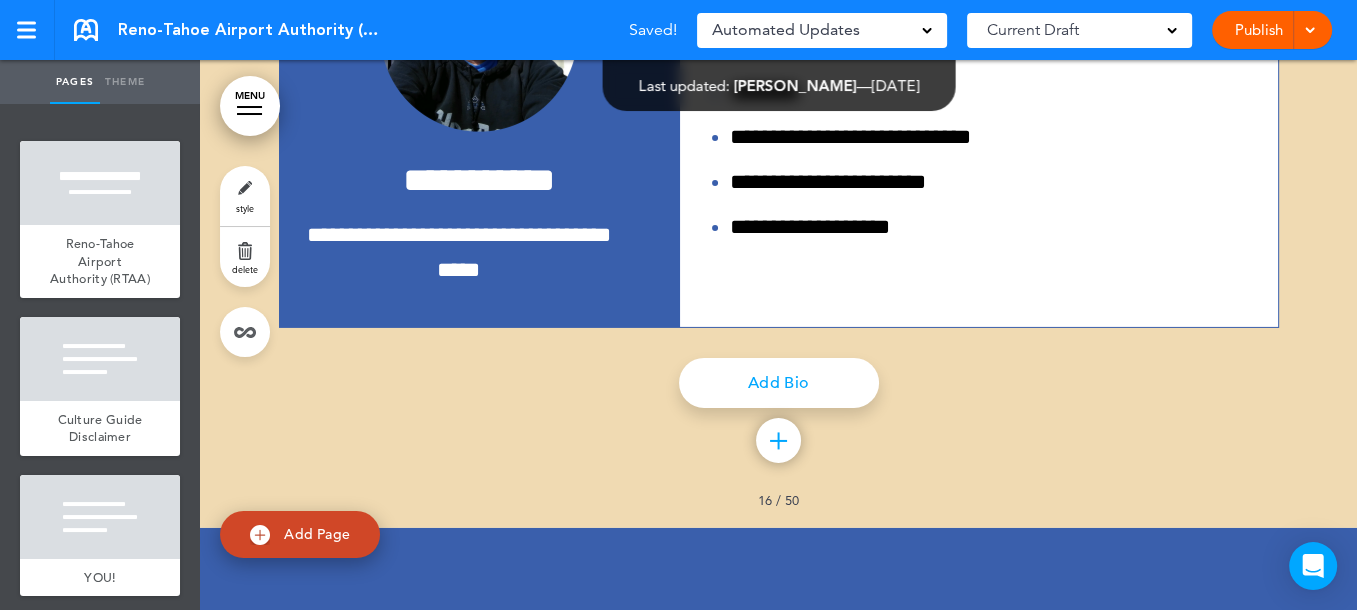 click on "**********" at bounding box center (479, -244) 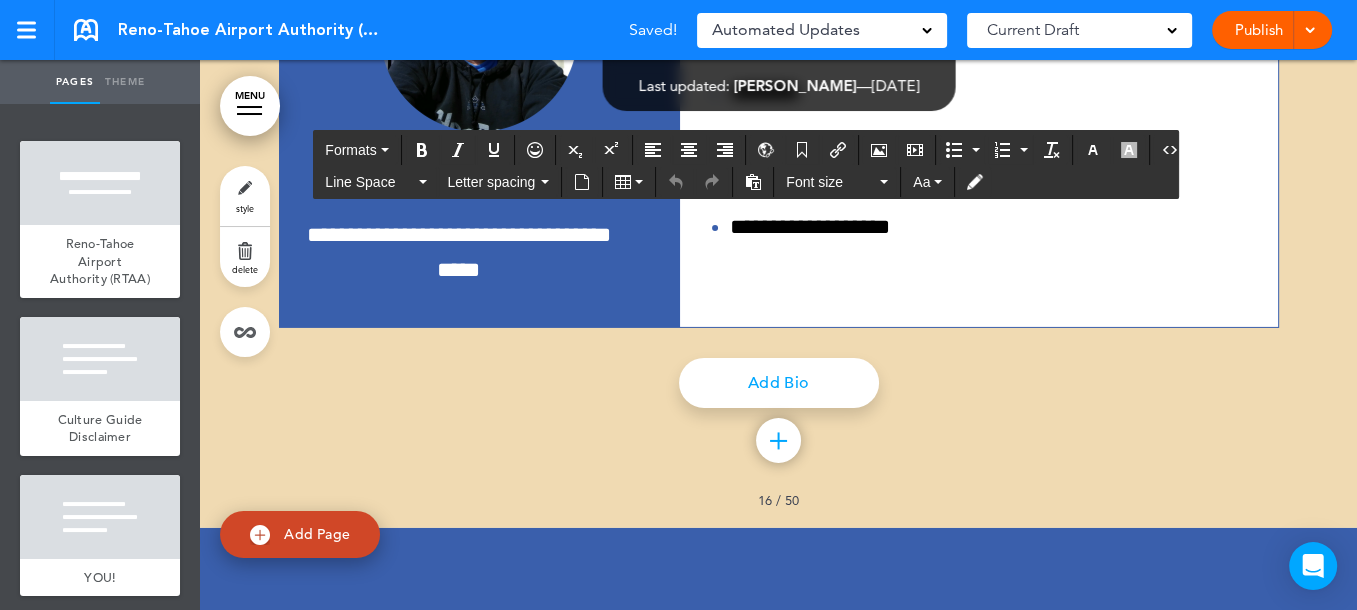 click on "**********" at bounding box center [479, -244] 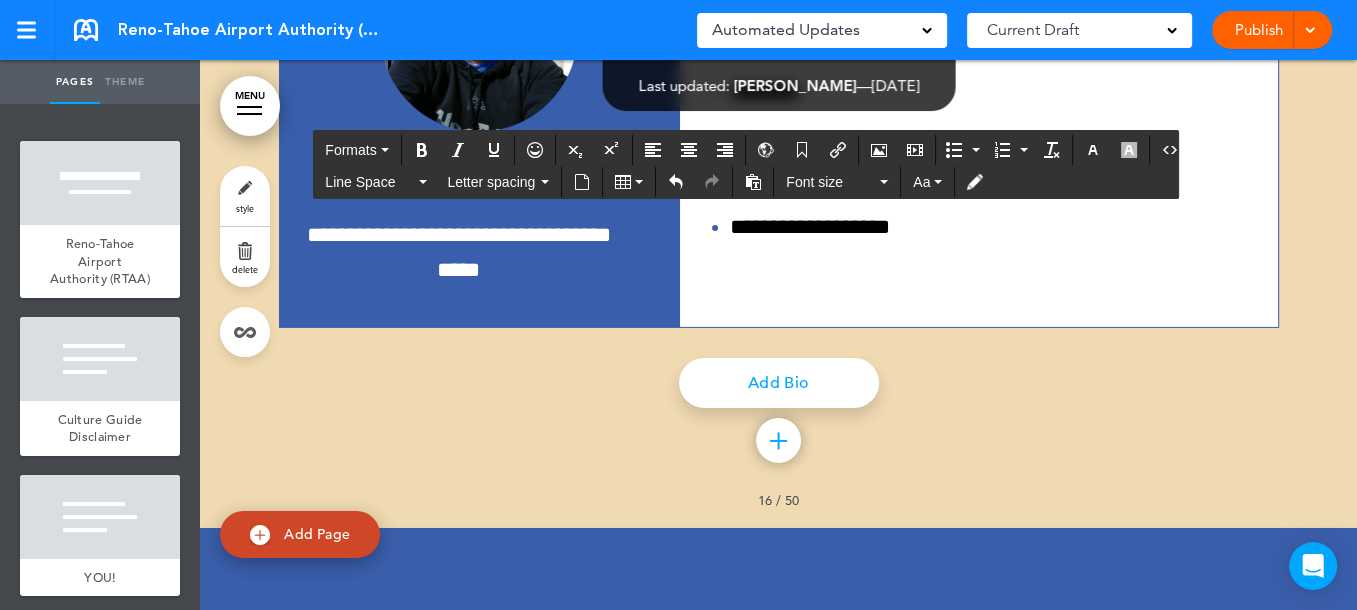 drag, startPoint x: 537, startPoint y: 465, endPoint x: 409, endPoint y: 456, distance: 128.31601 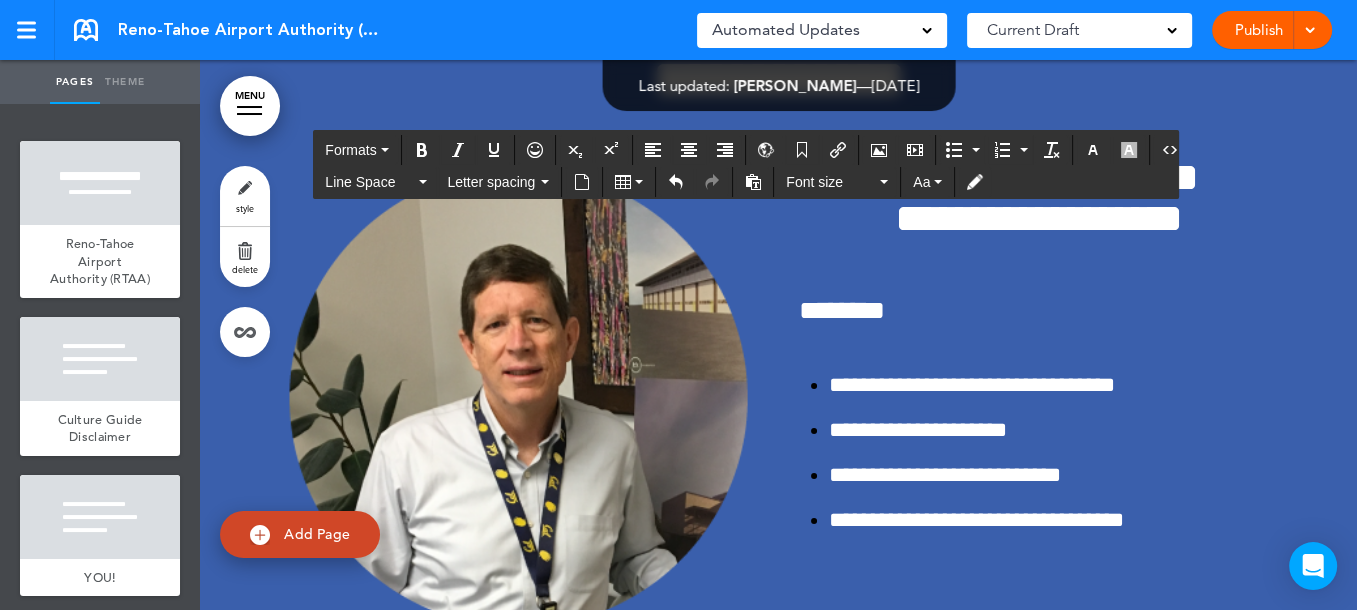 scroll, scrollTop: 26457, scrollLeft: 0, axis: vertical 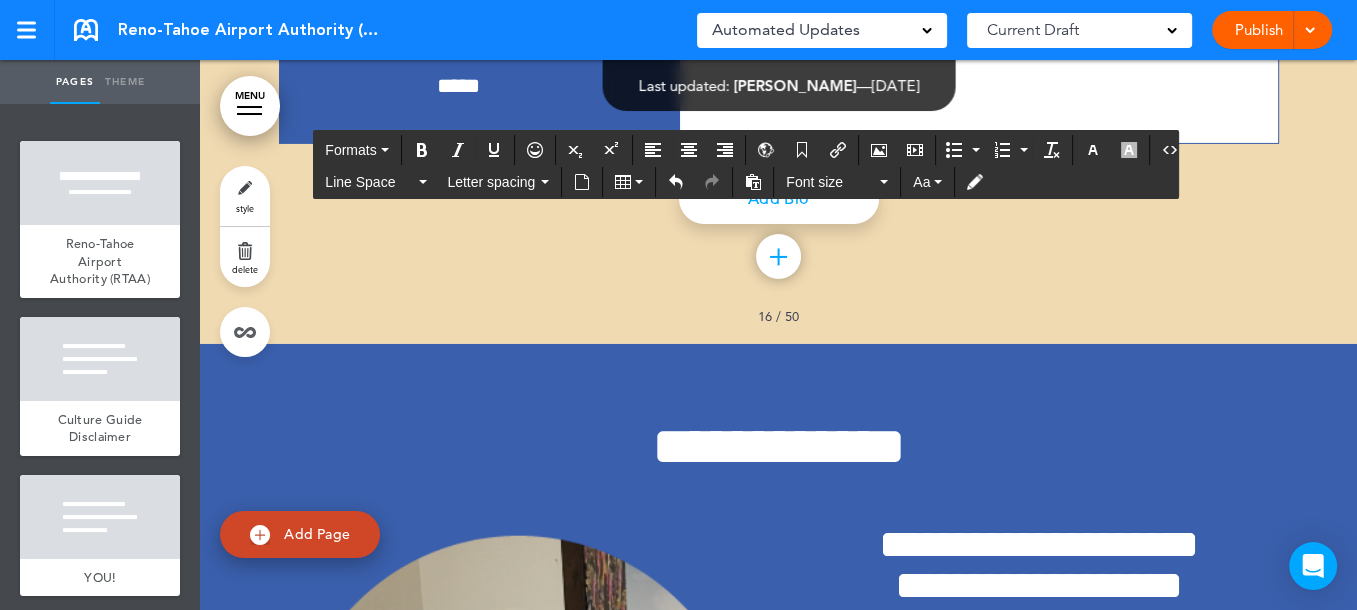click on "Publish
Publish
Preview Draft" at bounding box center [1272, 30] 